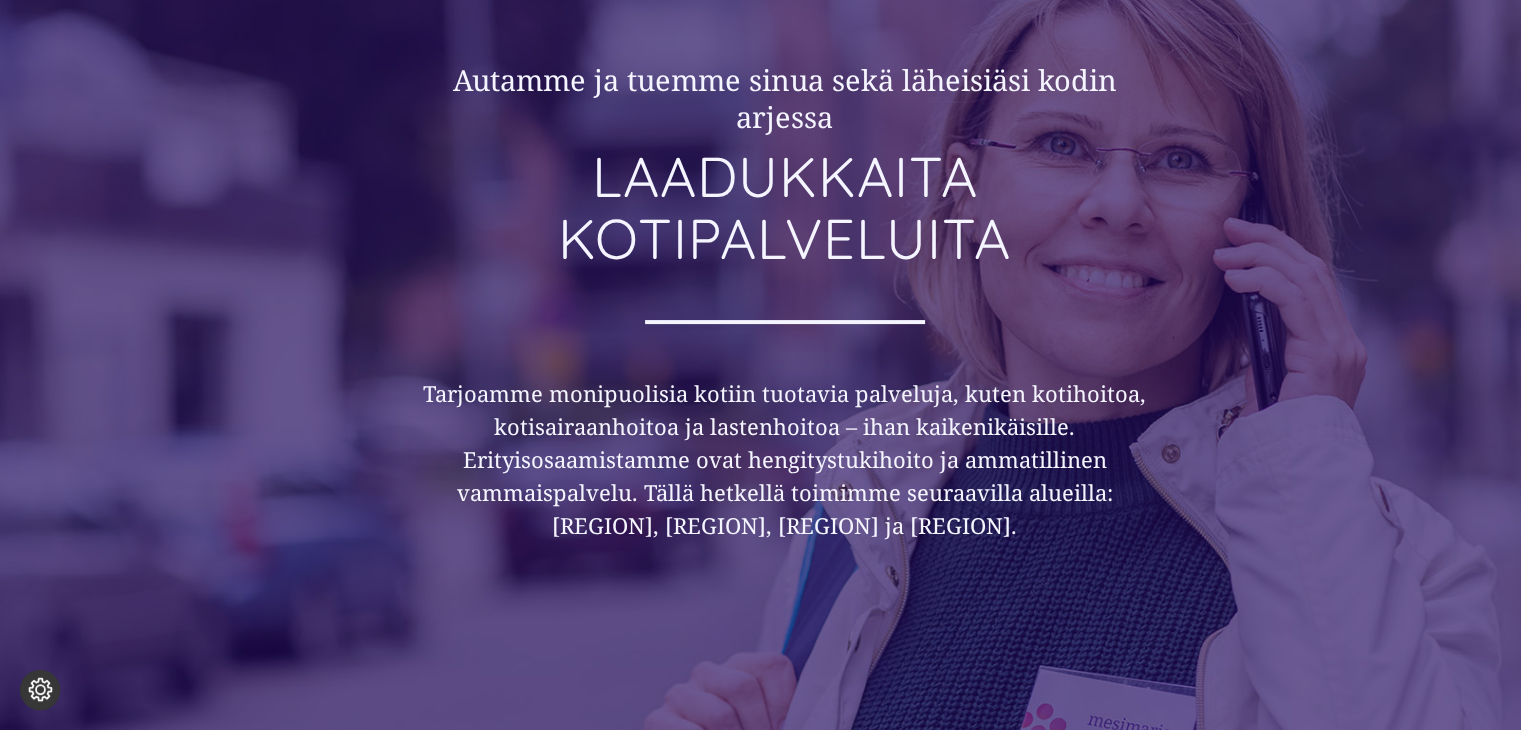 scroll, scrollTop: 0, scrollLeft: 0, axis: both 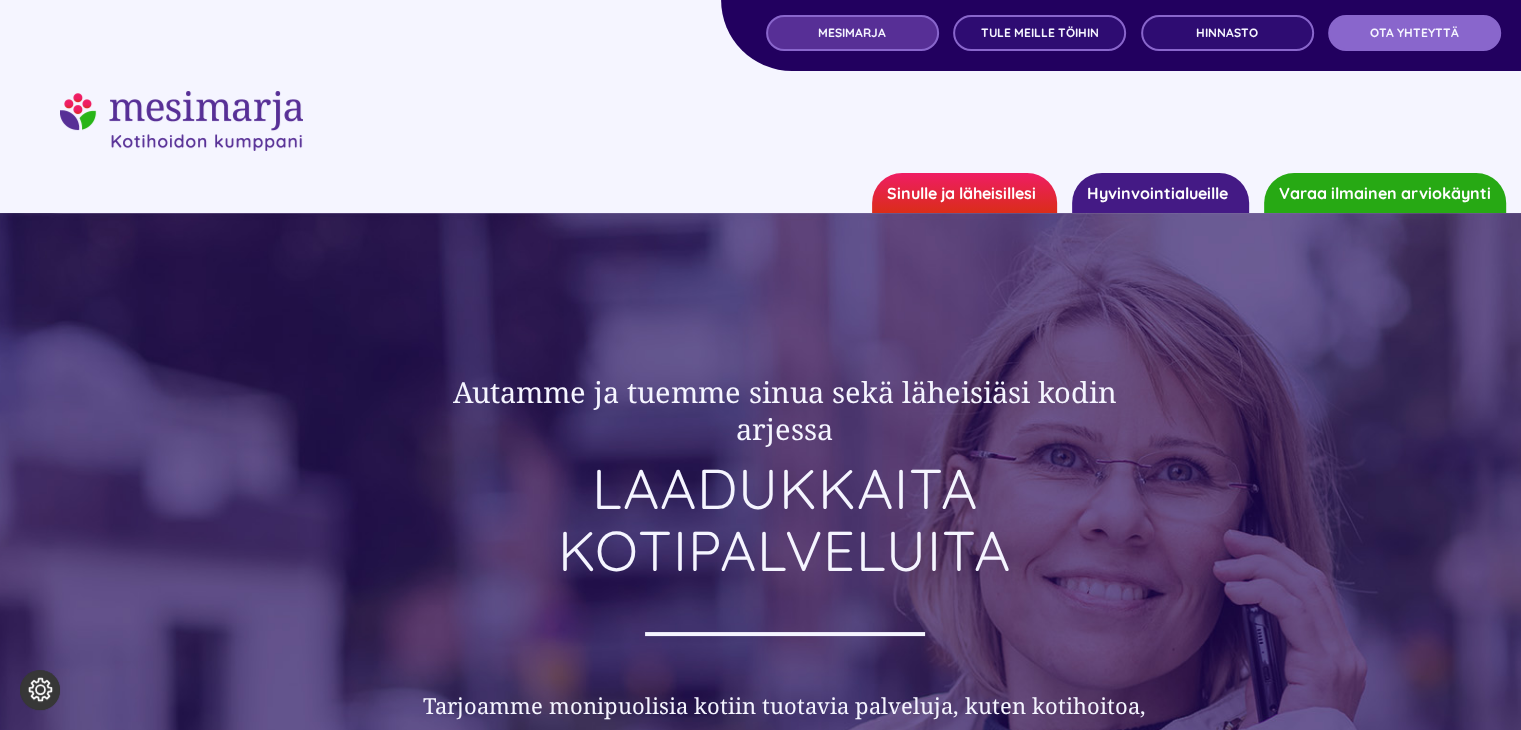 click on "MESIMARJA" at bounding box center [852, 33] 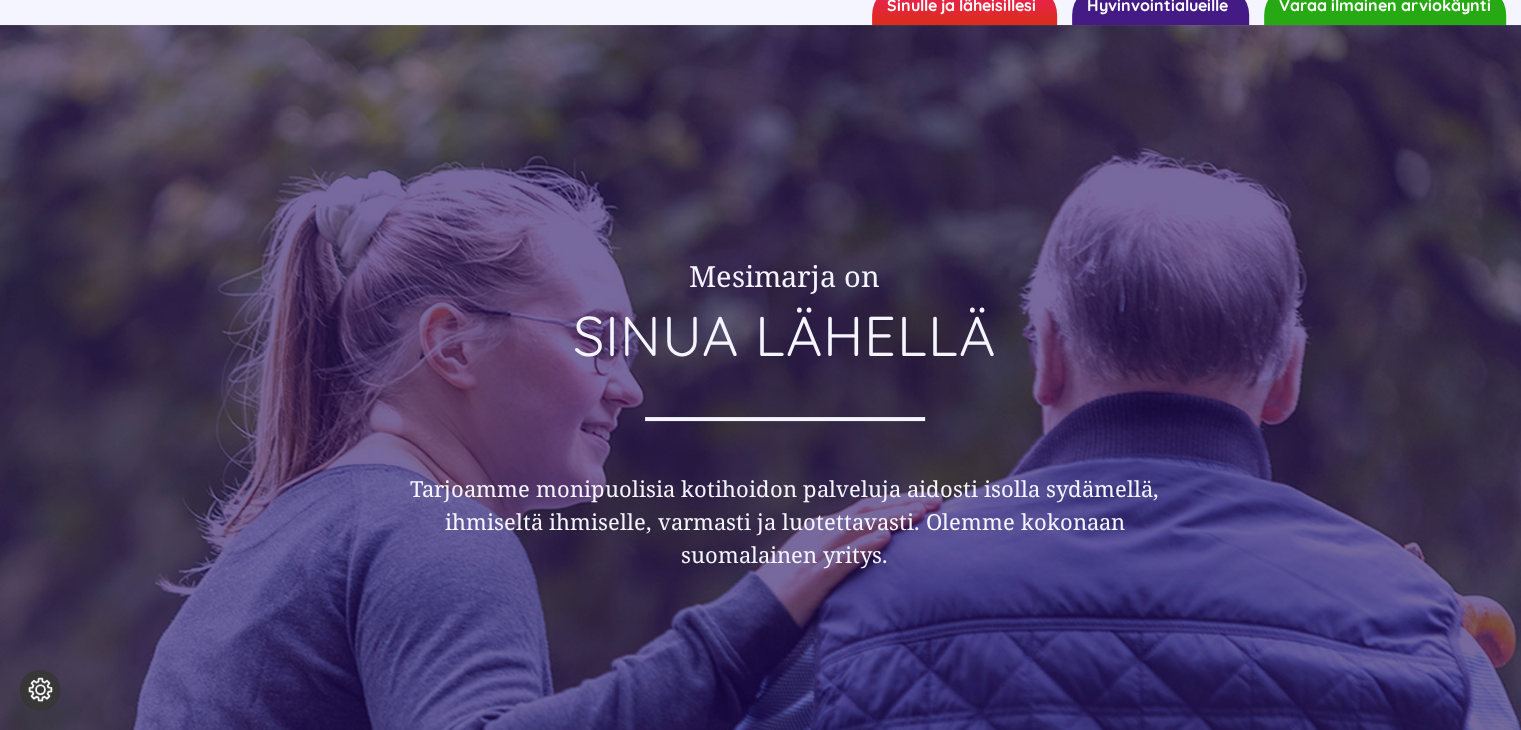 scroll, scrollTop: 0, scrollLeft: 0, axis: both 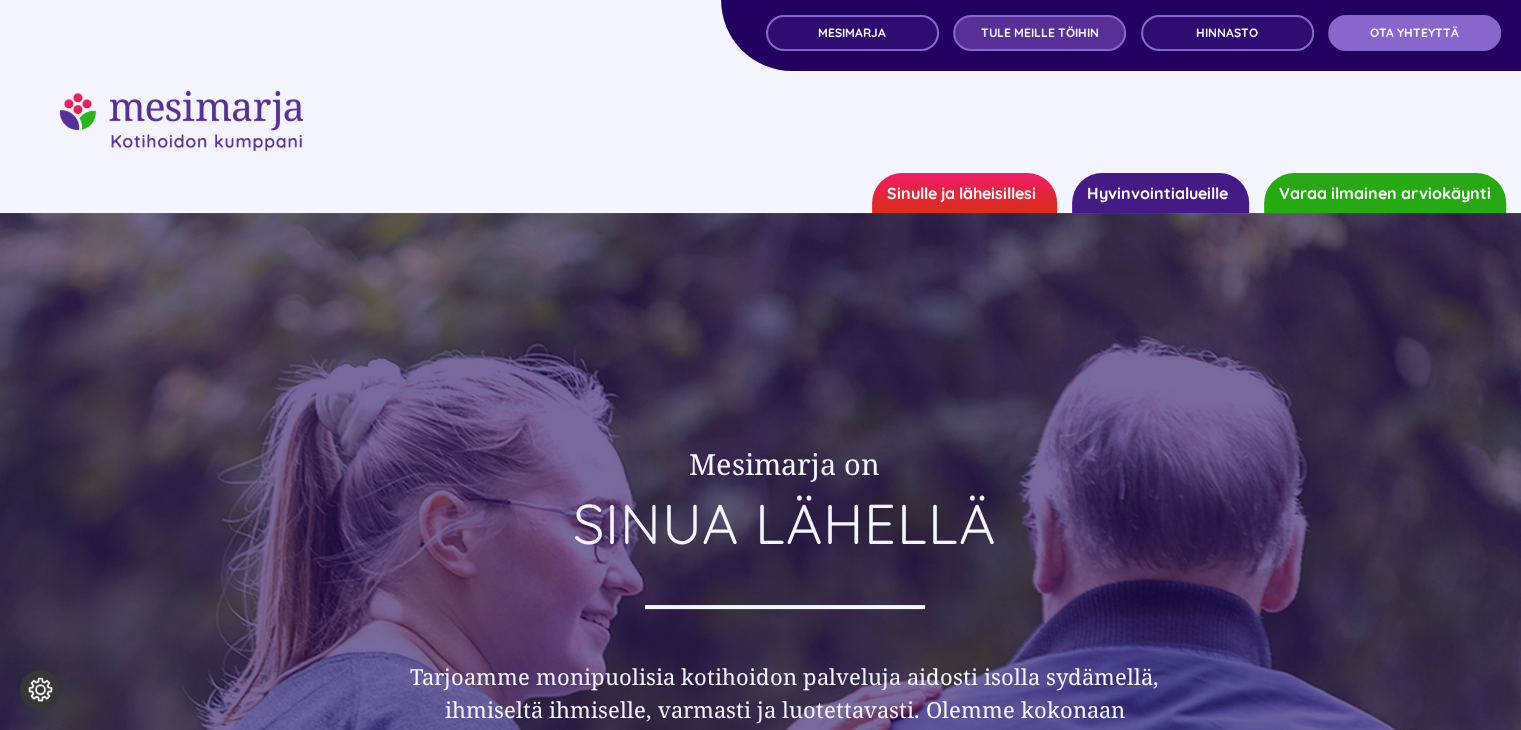 click on "TULE MEILLE TÖIHIN" at bounding box center [1040, 33] 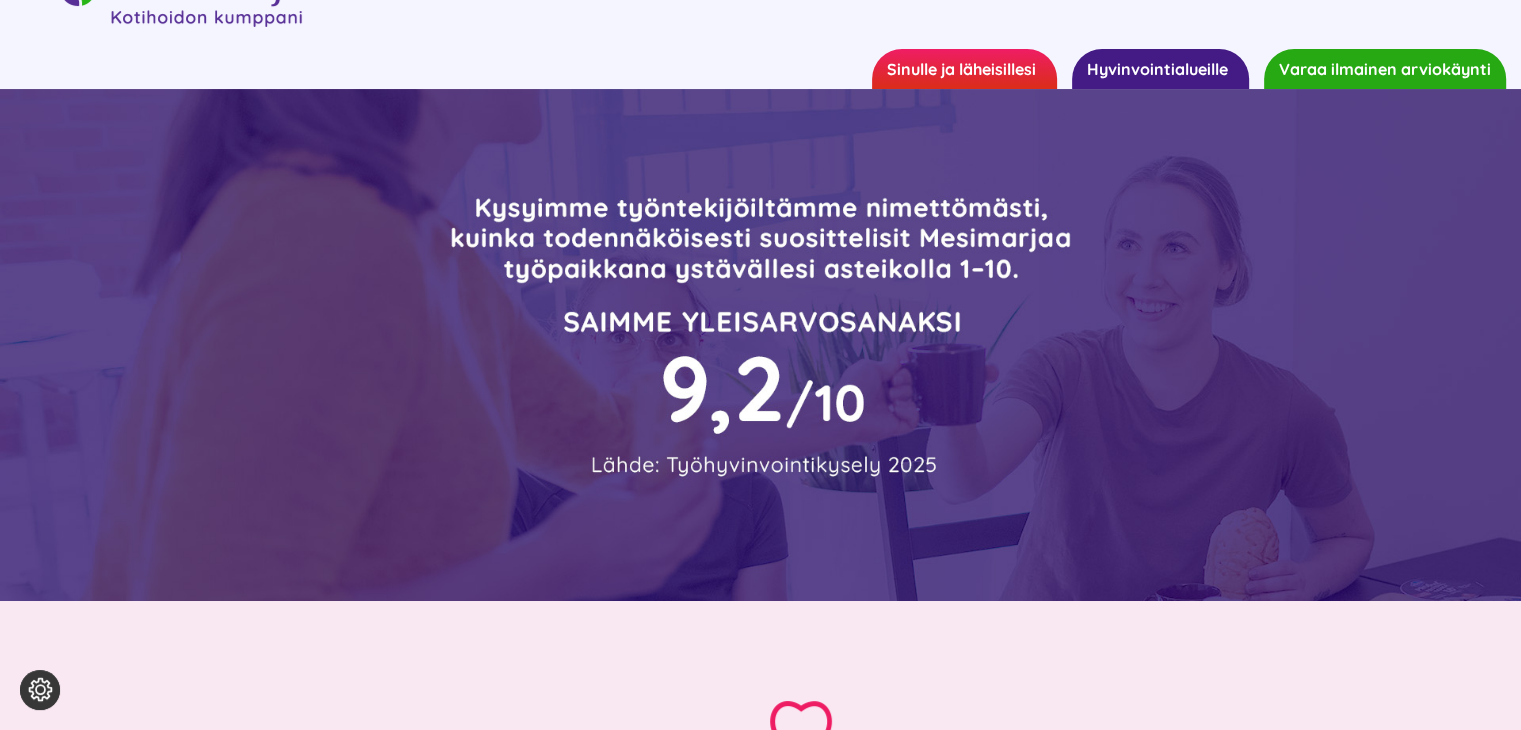 scroll, scrollTop: 0, scrollLeft: 0, axis: both 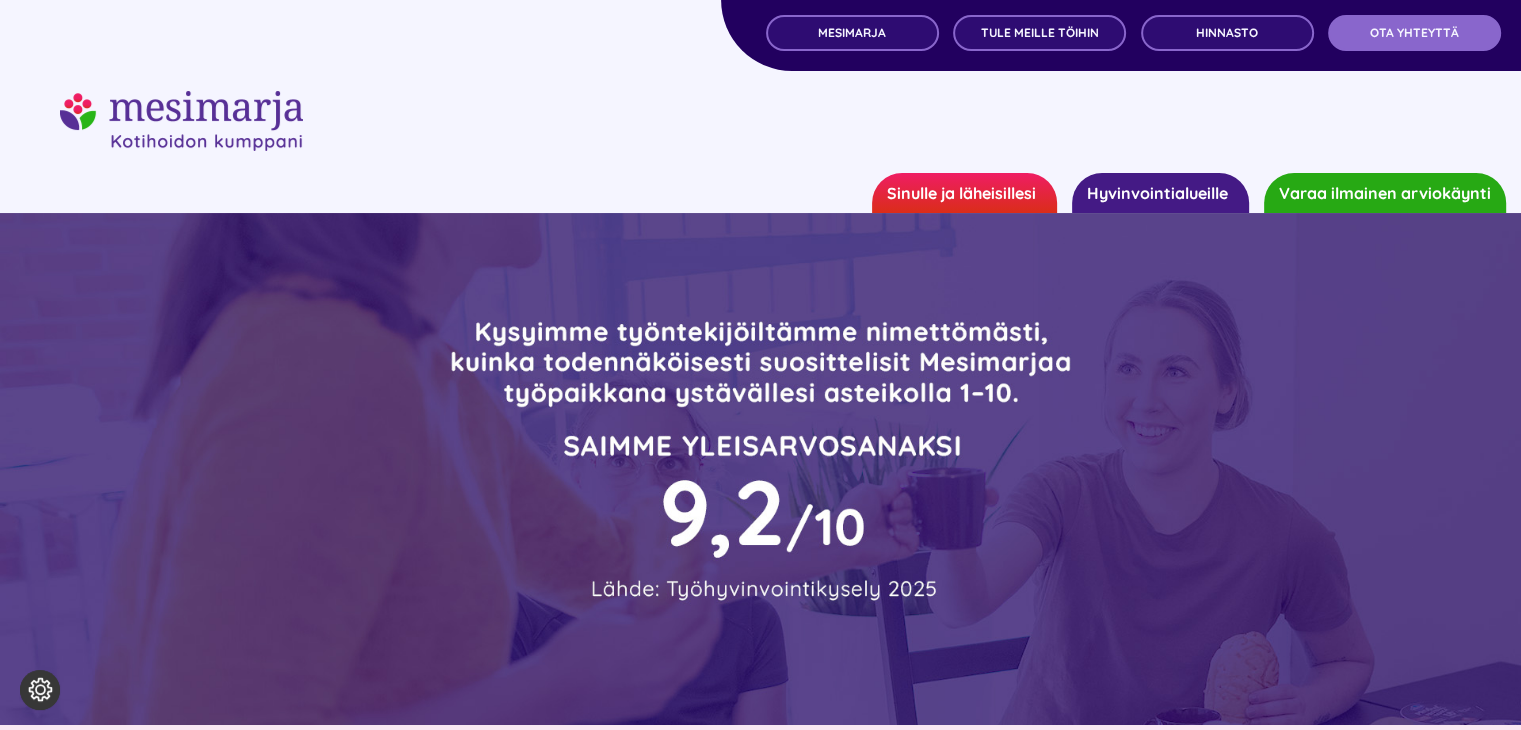click on "Hyvinvointialueille" at bounding box center (1160, 193) 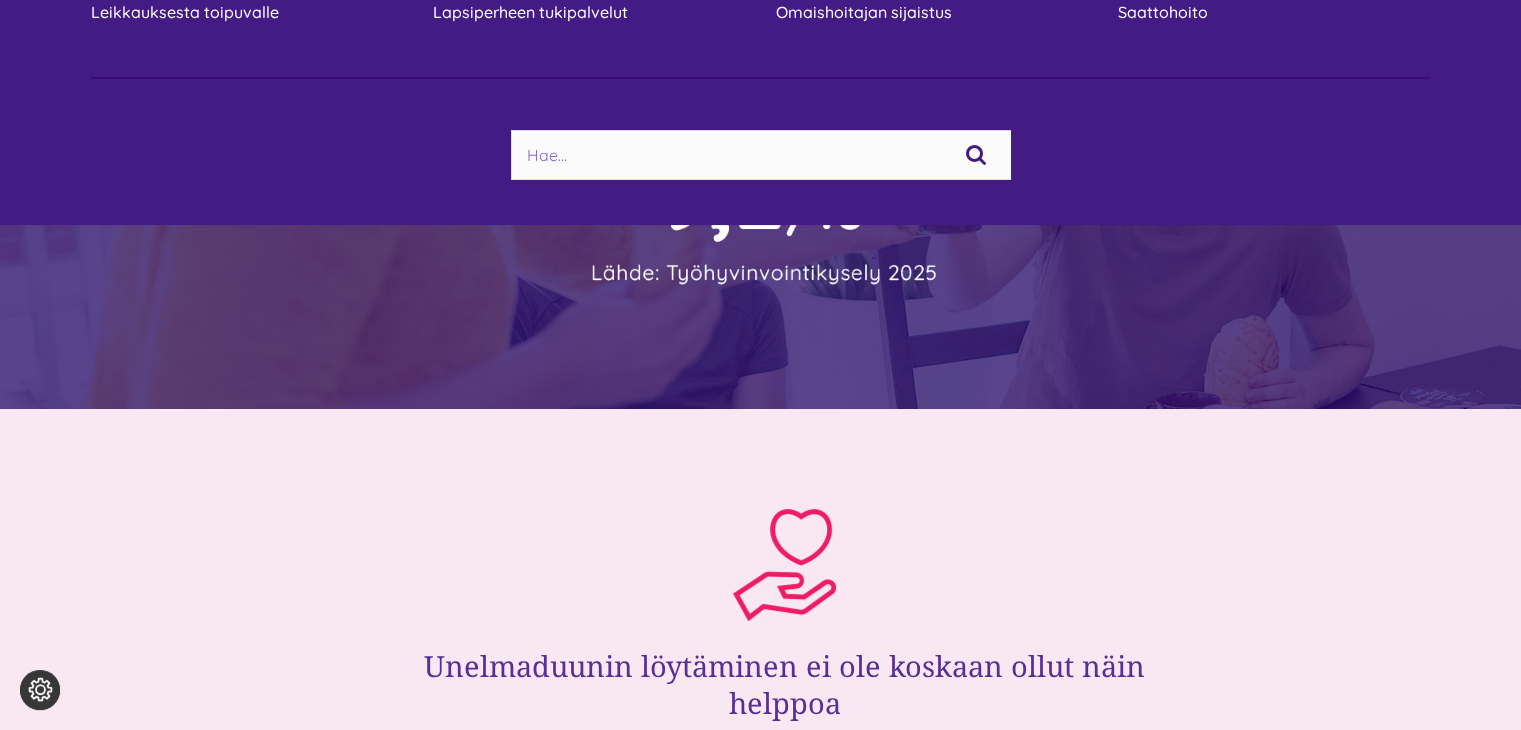 scroll, scrollTop: 0, scrollLeft: 0, axis: both 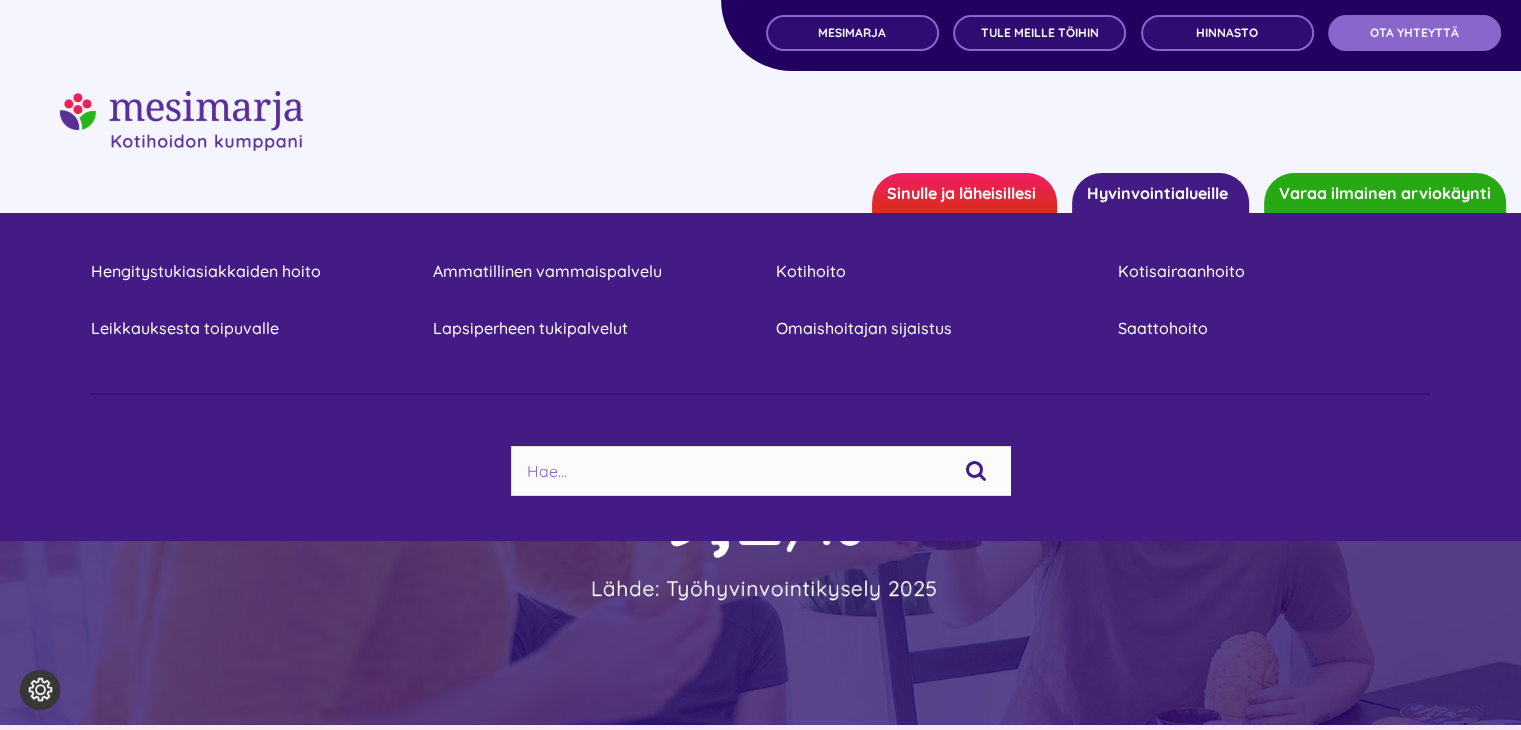 click on "Varaa ilmainen arviokäynti" at bounding box center (1385, 193) 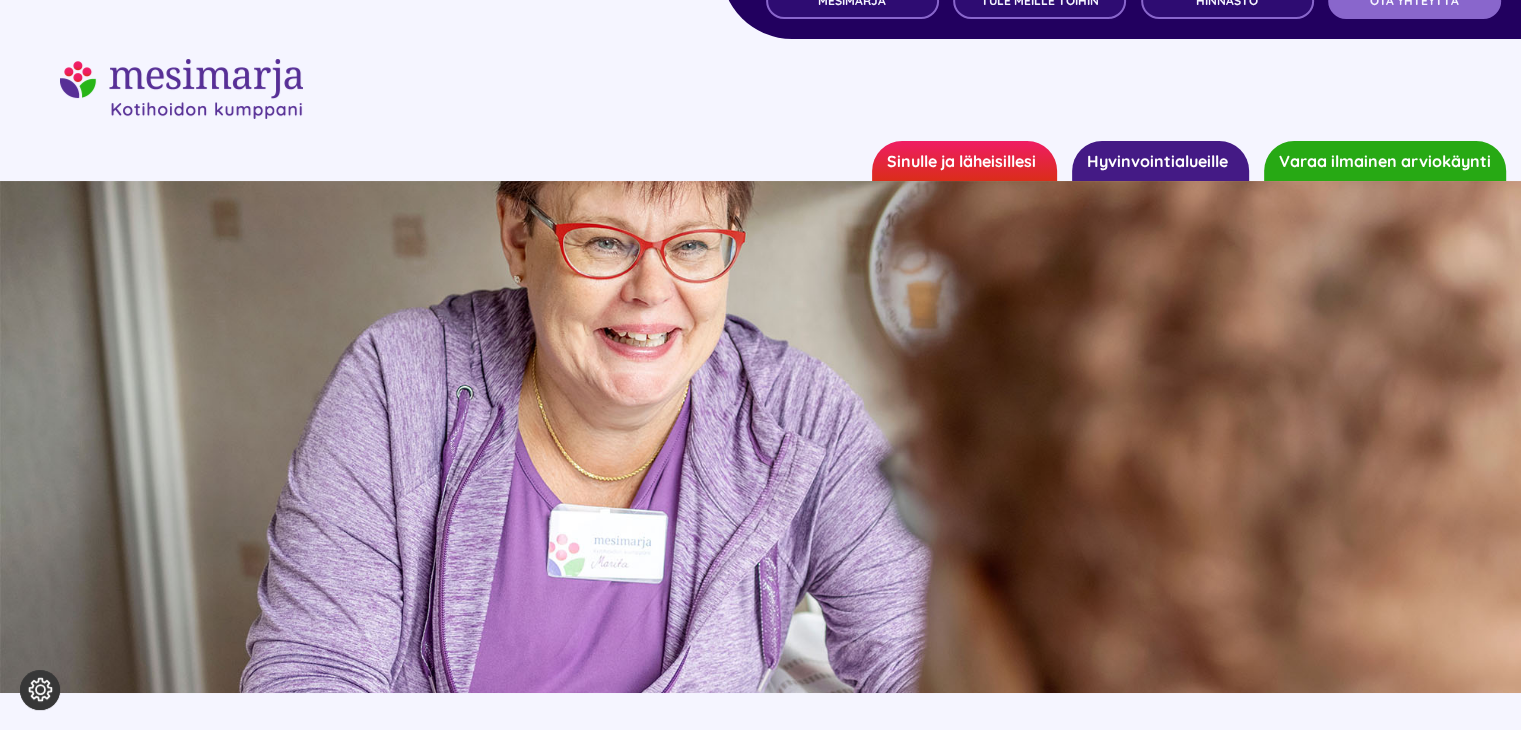 scroll, scrollTop: 0, scrollLeft: 0, axis: both 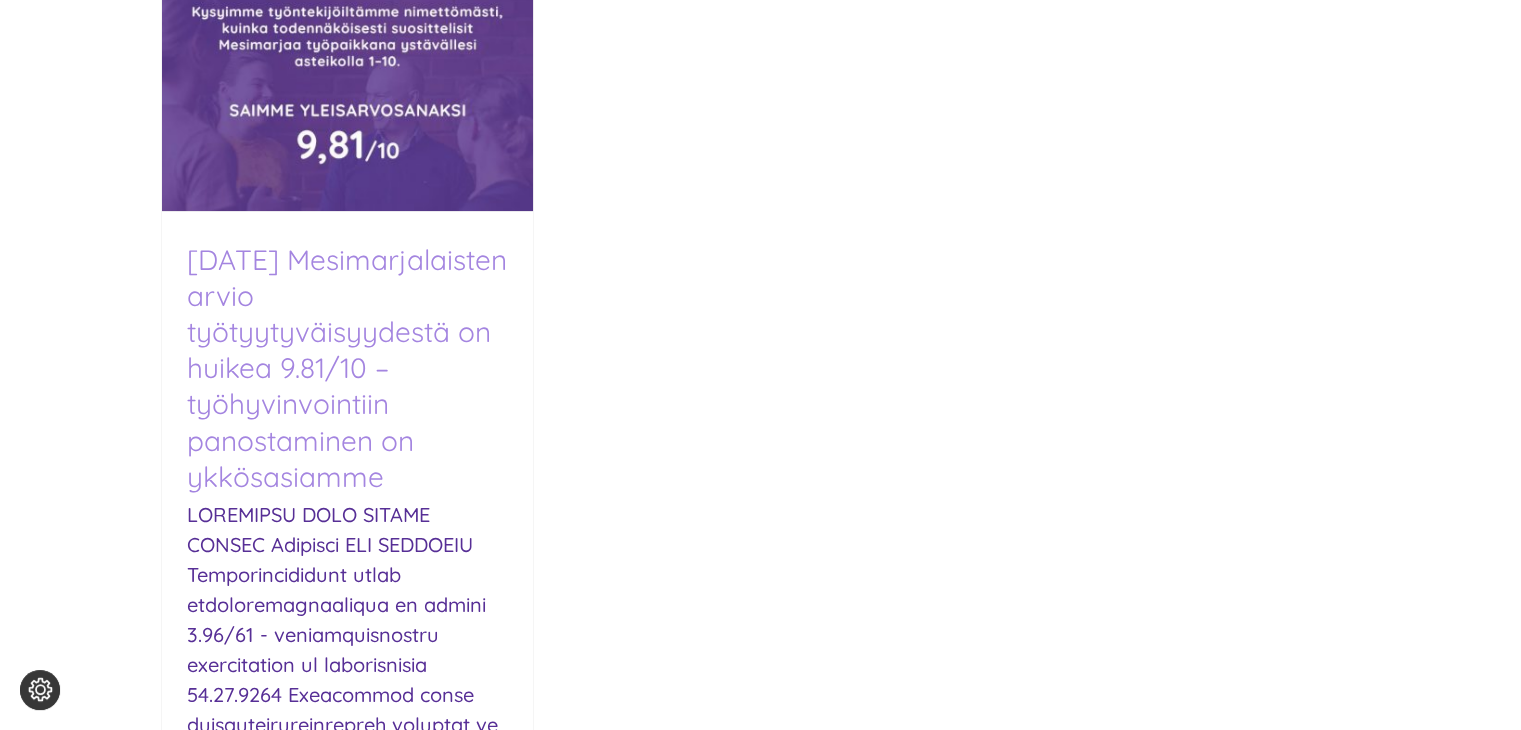 click on "[DATE] Mesimarjalaisten arvio työtyytyväisyydestä on huikea 9.81/10 – työhyvinvointiin panostaminen on ykkösasiamme" at bounding box center (347, 368) 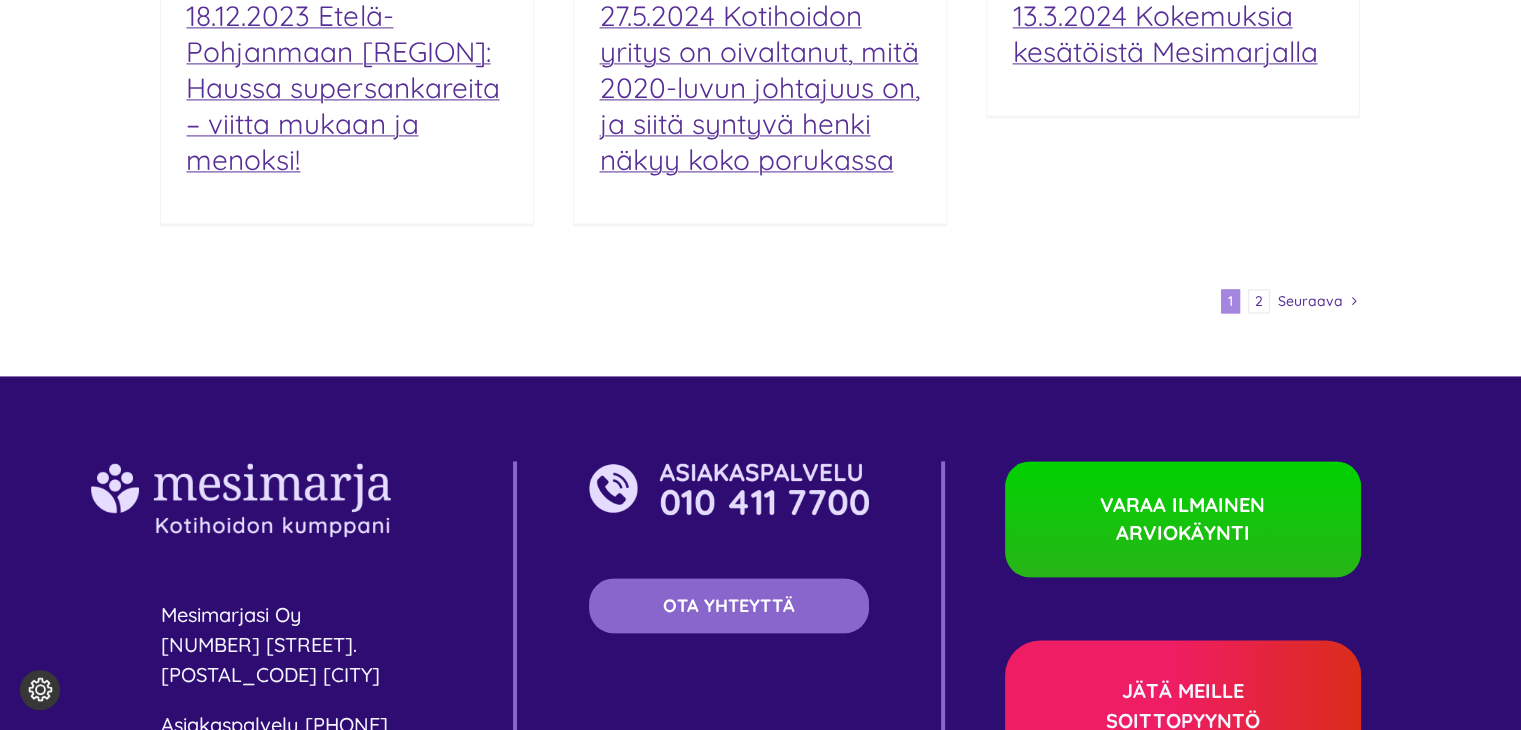 scroll, scrollTop: 2975, scrollLeft: 0, axis: vertical 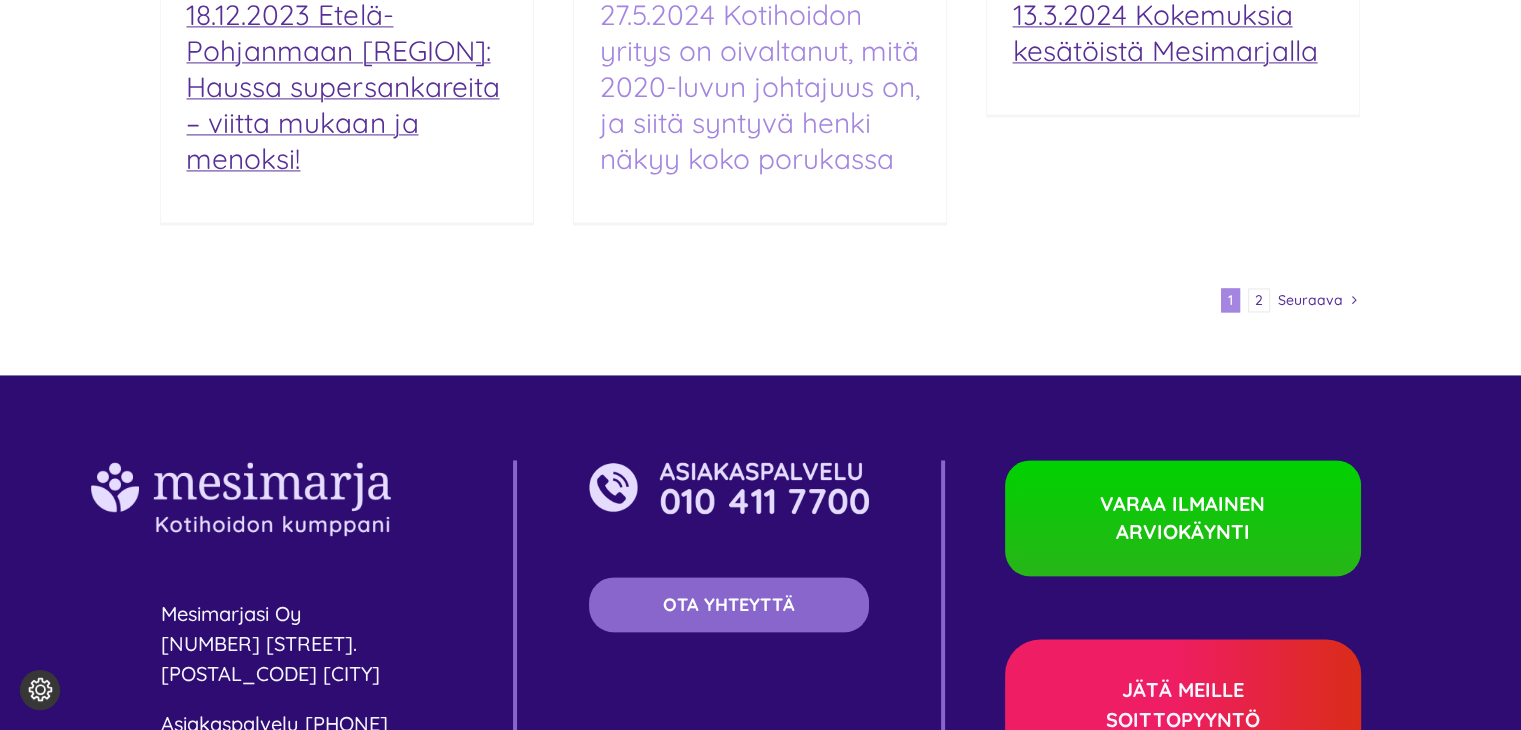 click on "27.5.2024 Kotihoidon yritys on oivaltanut, mitä 2020-luvun johtajuus on, ja siitä syntyvä henki näkyy koko porukassa" at bounding box center [759, 86] 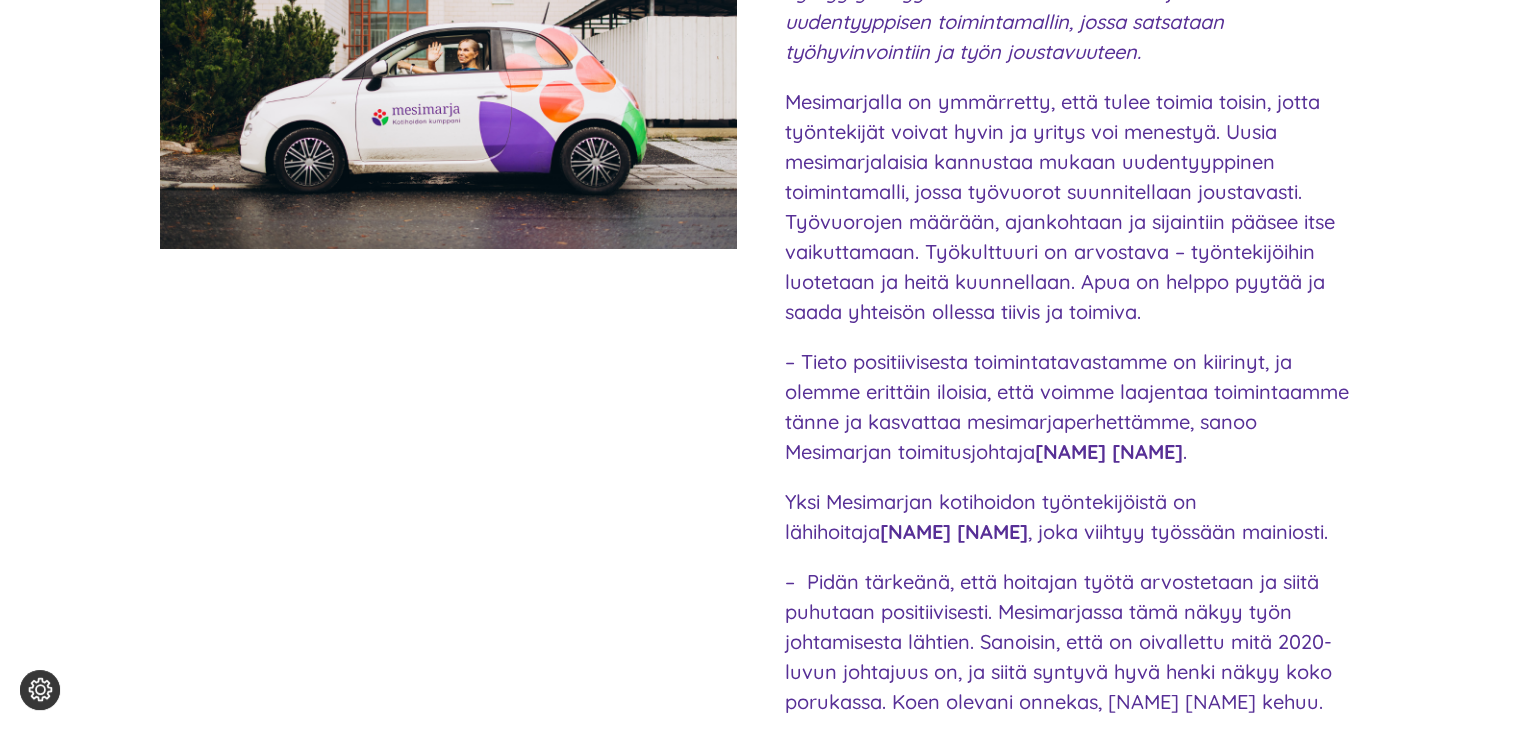 scroll, scrollTop: 692, scrollLeft: 0, axis: vertical 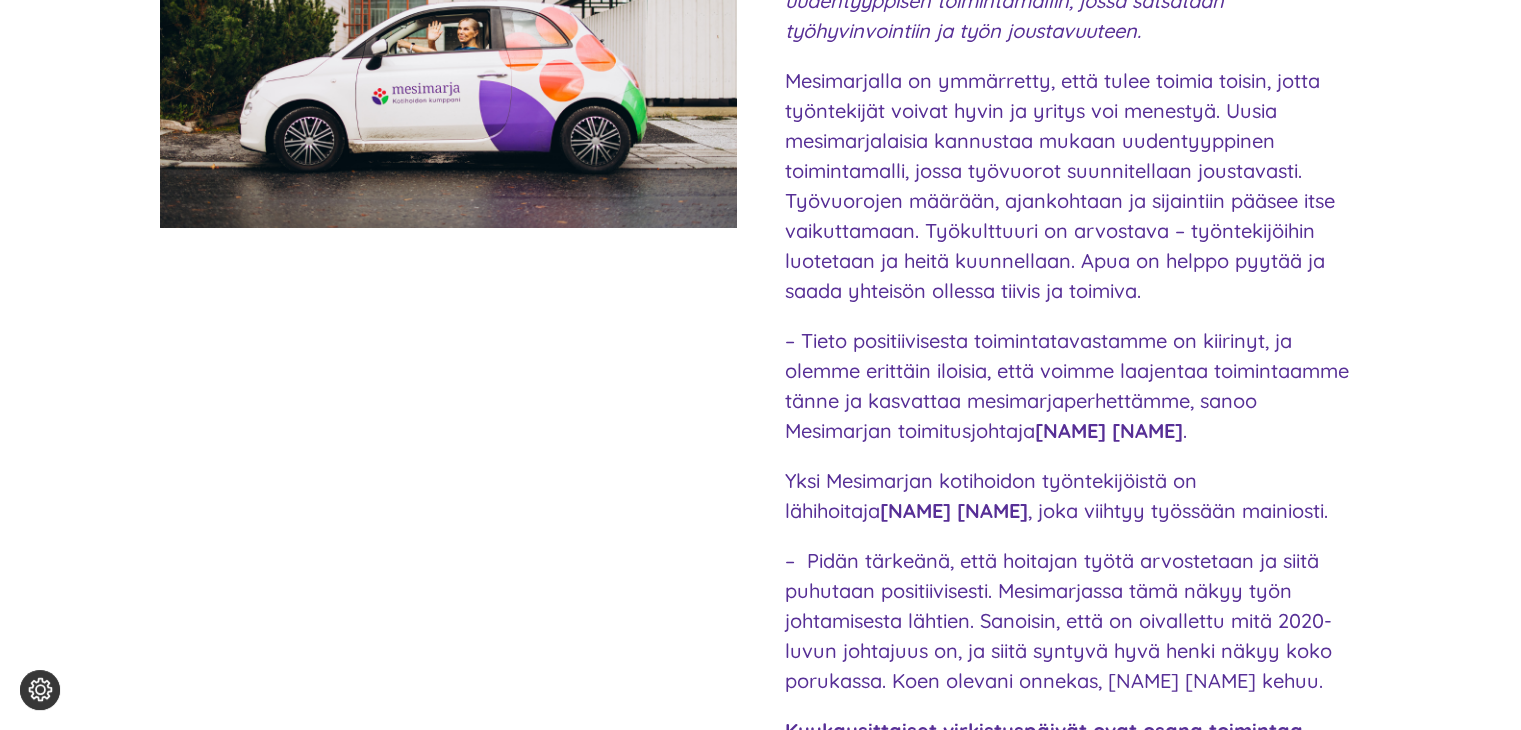 click on "–  Pidän tärkeänä, että hoitajan työtä arvostetaan ja siitä puhutaan positiivisesti. Mesimarjassa tämä näkyy työn johtamisesta lähtien. Sanoisin, että on oivallettu mitä 2020-luvun johtajuus on, ja siitä syntyvä hyvä henki näkyy koko porukassa. Koen olevani onnekas, [NAME] [NAME] kehuu." at bounding box center (1072, 621) 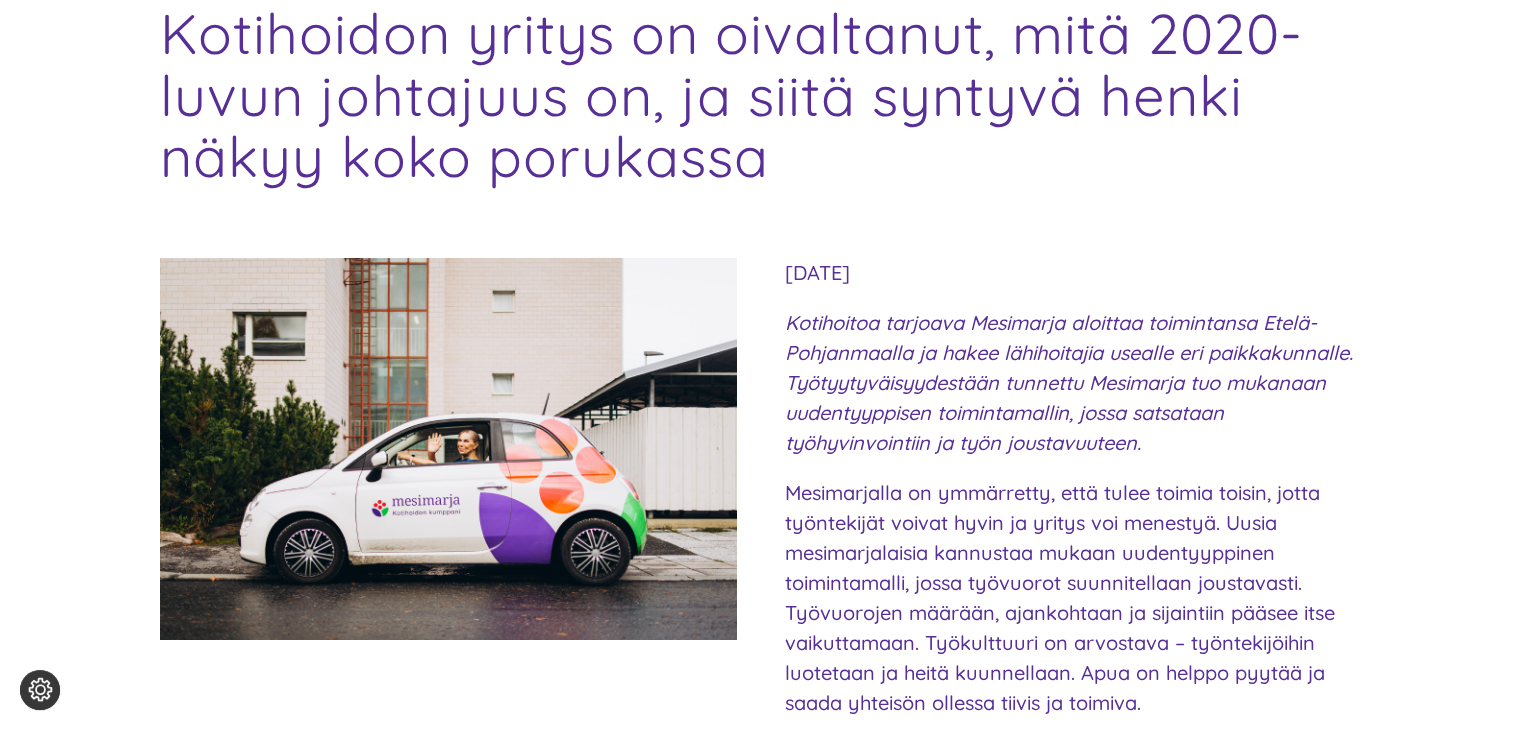 scroll, scrollTop: 279, scrollLeft: 0, axis: vertical 